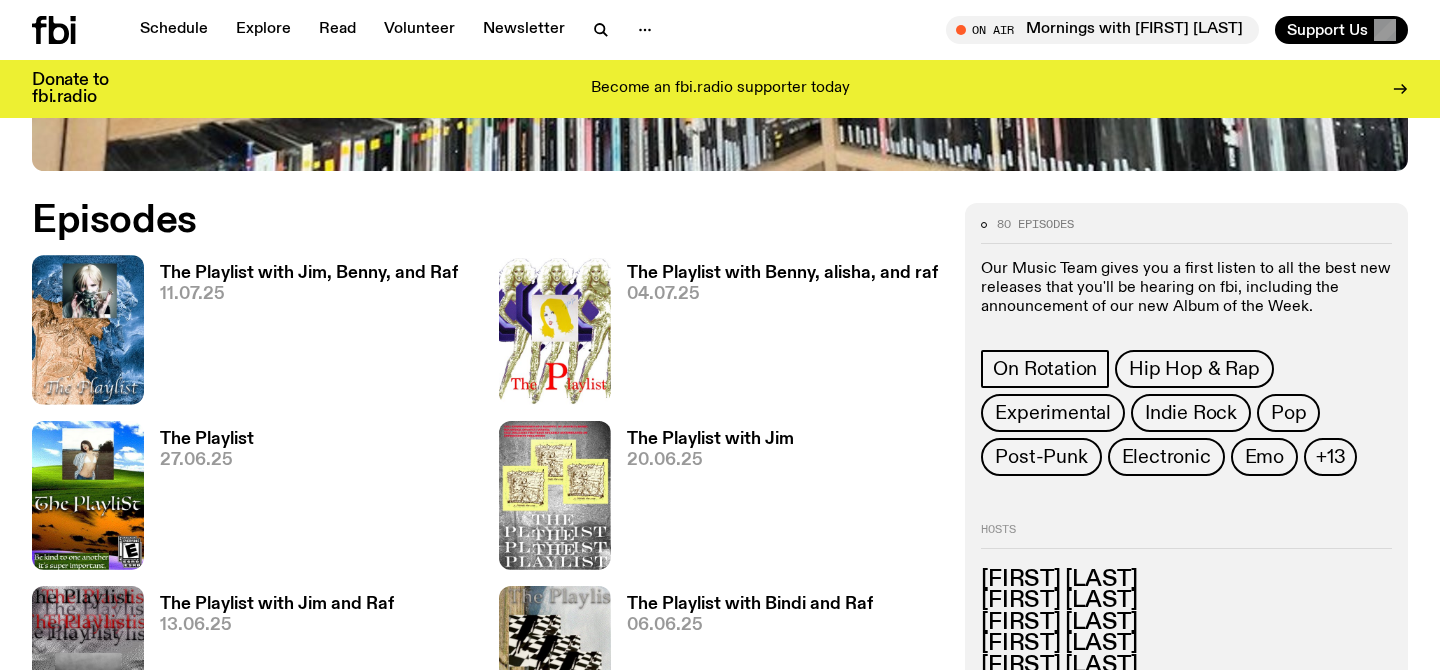 scroll, scrollTop: 780, scrollLeft: 0, axis: vertical 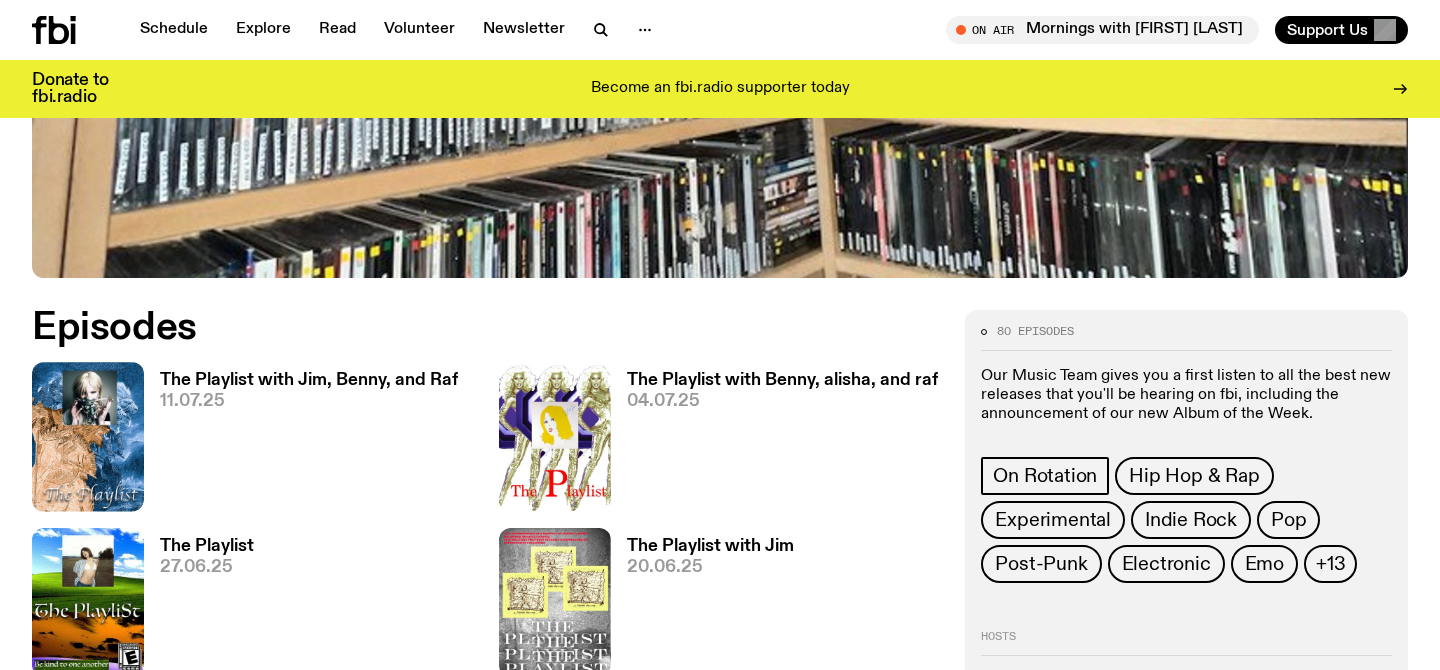 click on "Our Music Team gives you a first listen to all the best new releases that you'll be hearing on fbi, including the announcement of our new Album of the Week." at bounding box center (1186, 396) 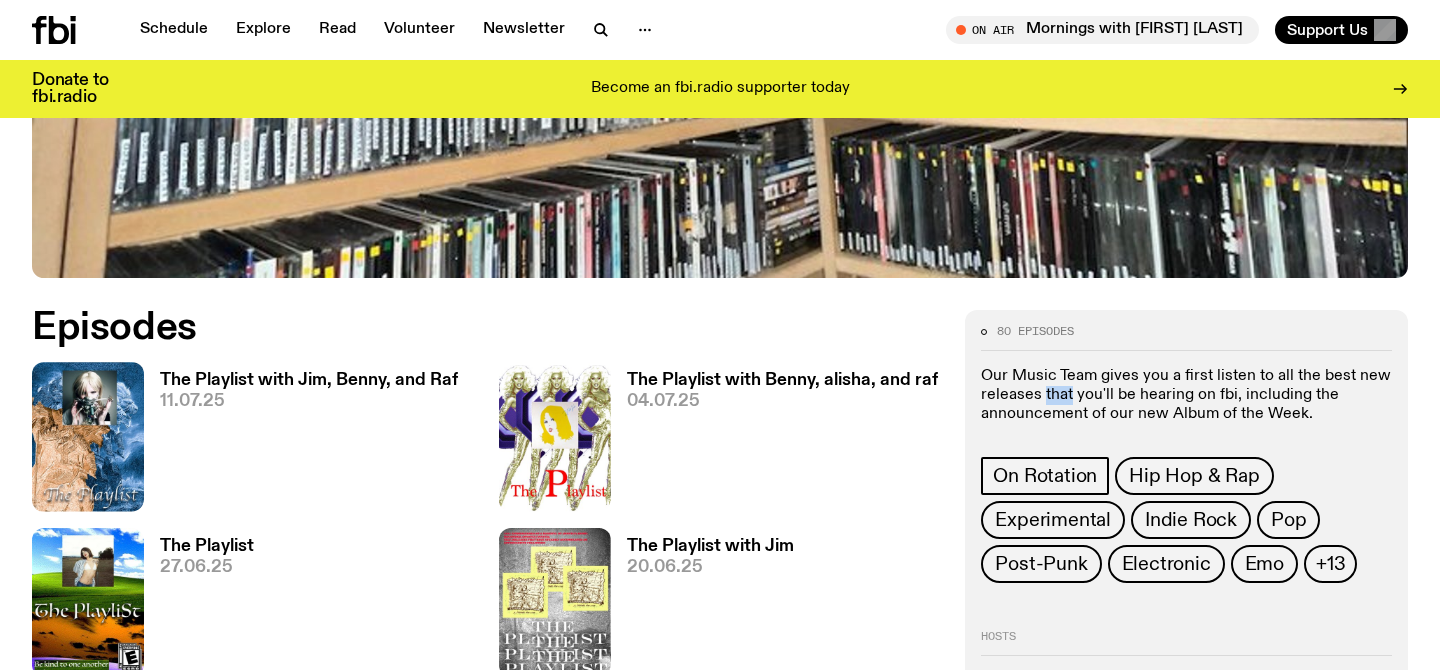 click on "Our Music Team gives you a first listen to all the best new releases that you'll be hearing on fbi, including the announcement of our new Album of the Week." at bounding box center (1186, 396) 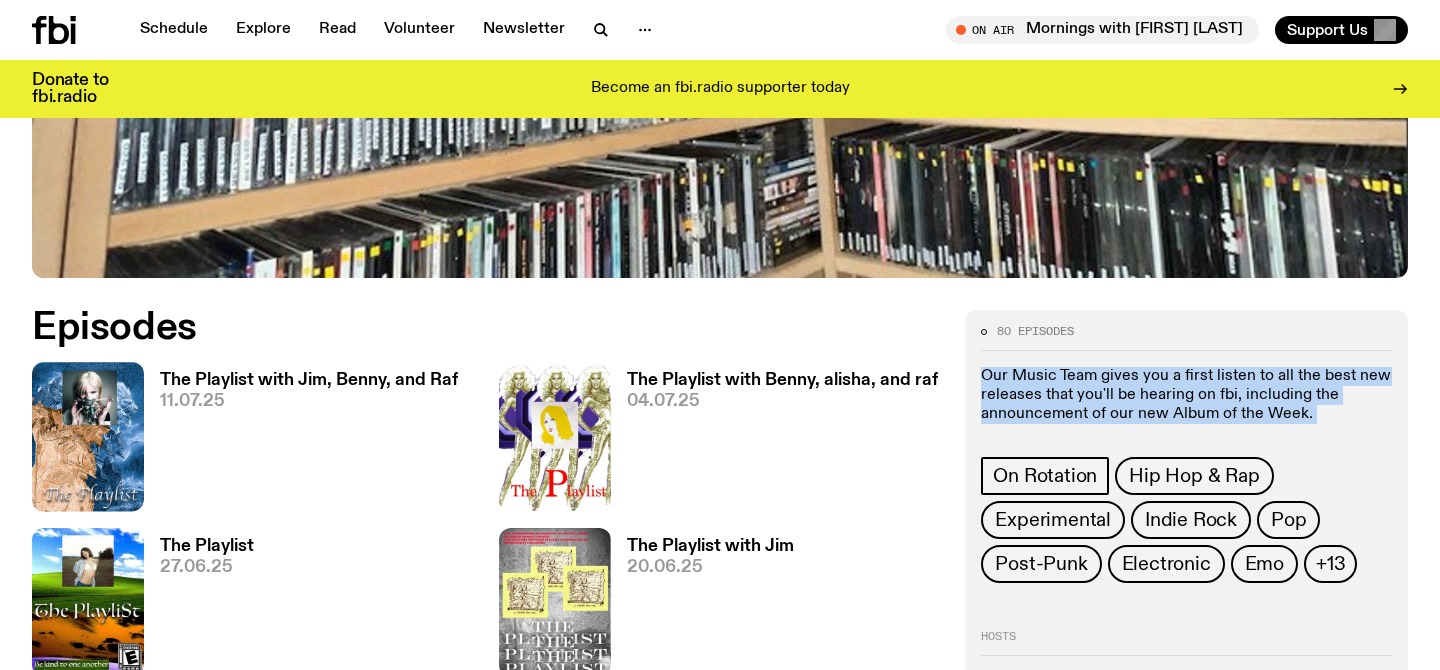 click on "Our Music Team gives you a first listen to all the best new releases that you'll be hearing on fbi, including the announcement of our new Album of the Week." at bounding box center [1186, 396] 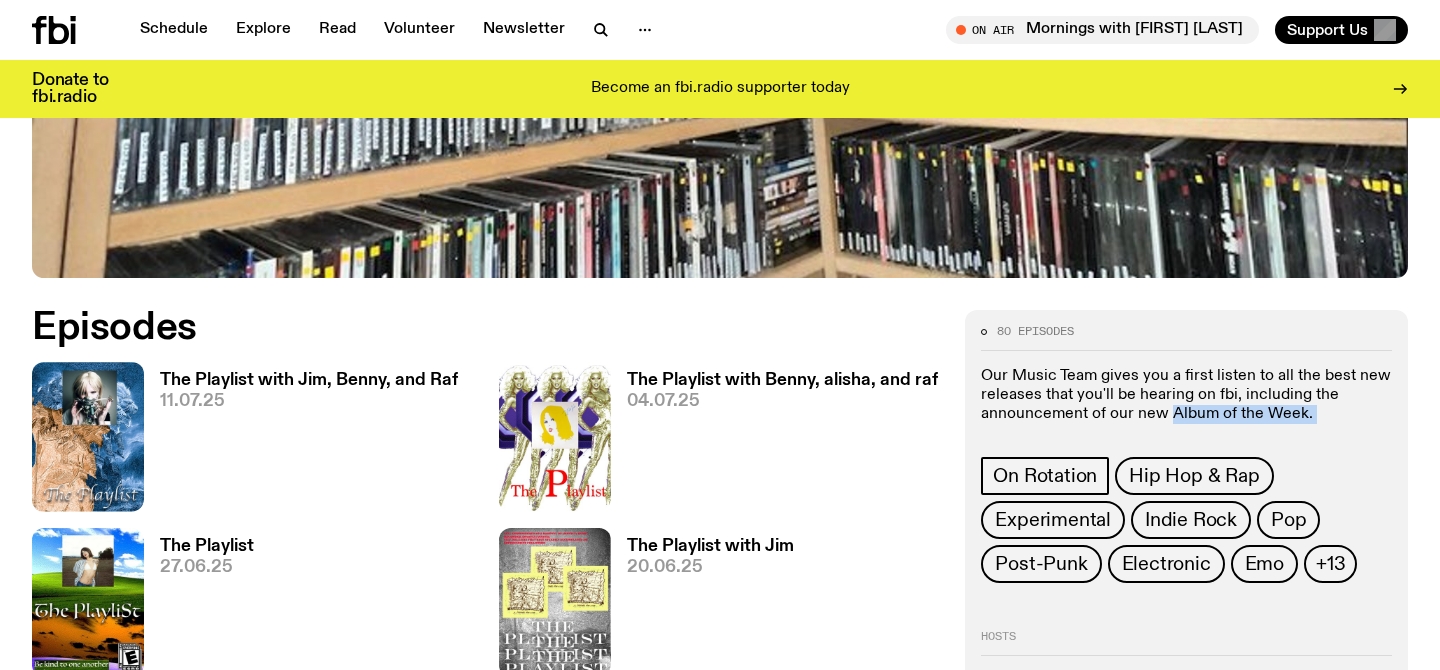 drag, startPoint x: 1191, startPoint y: 414, endPoint x: 1308, endPoint y: 424, distance: 117.426575 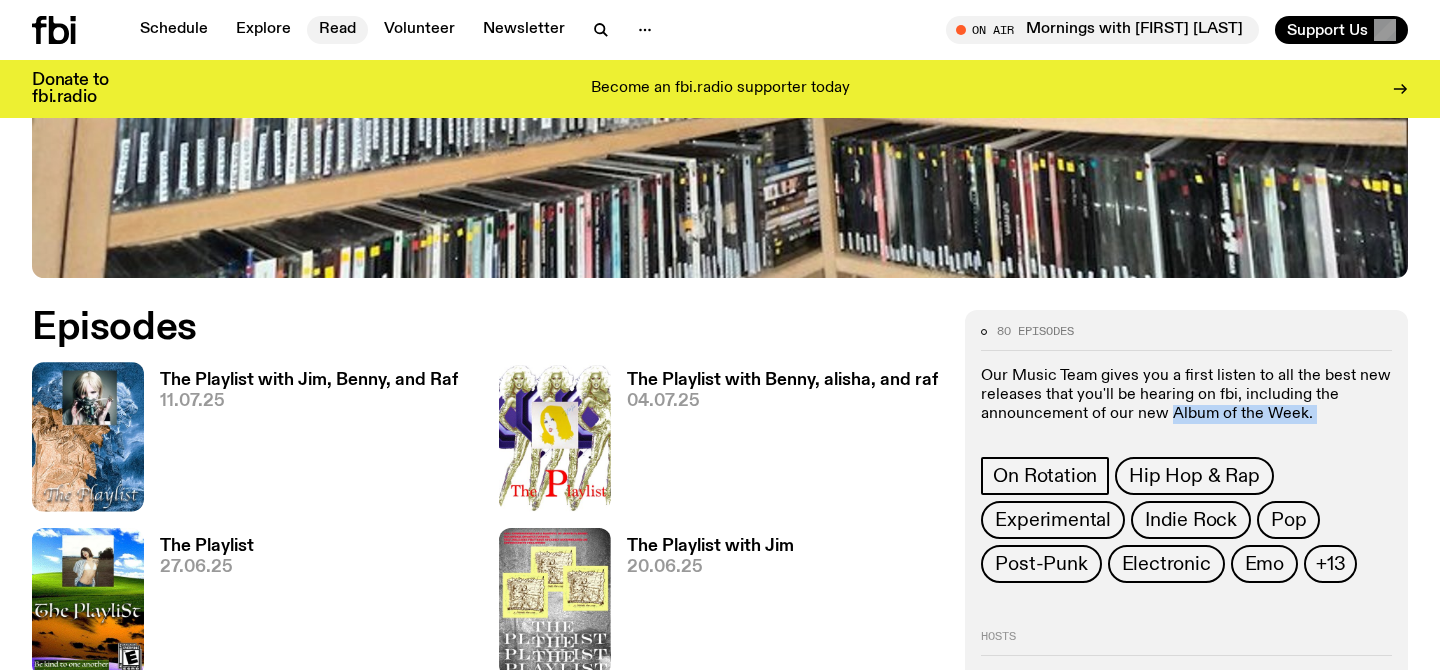click on "Read" at bounding box center (337, 30) 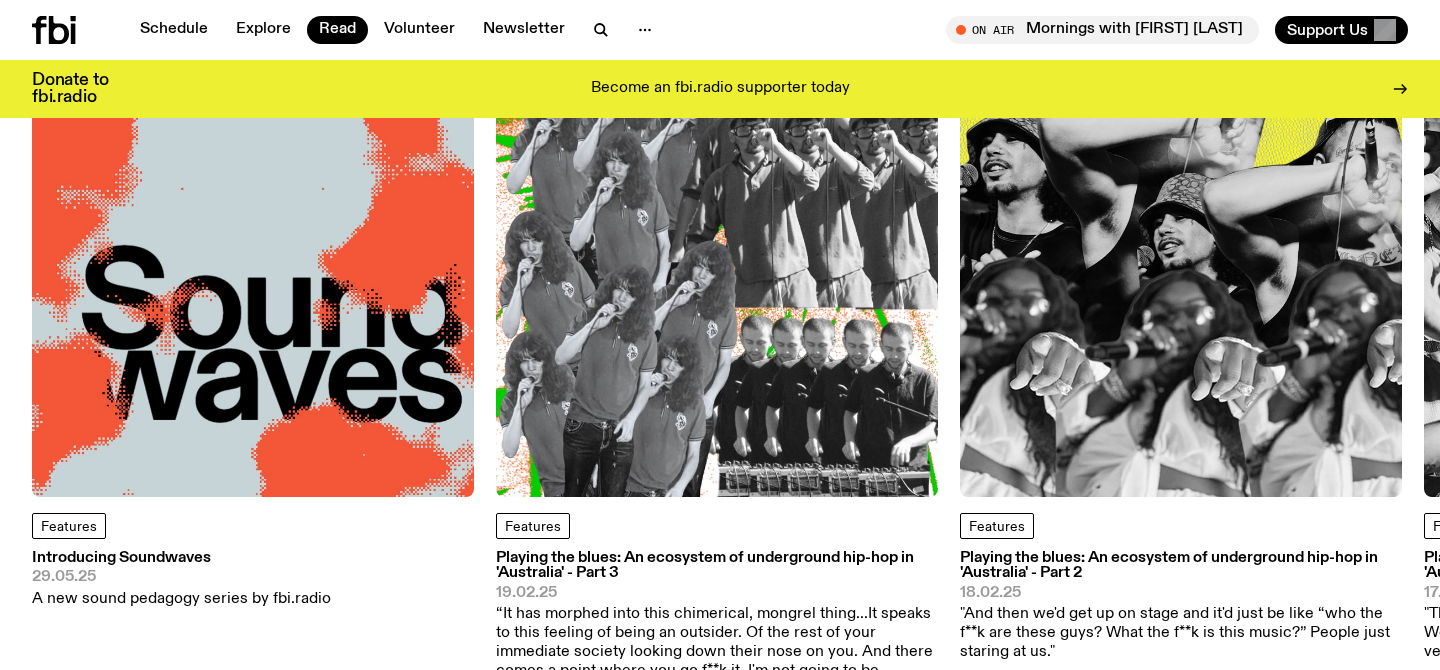 scroll, scrollTop: 677, scrollLeft: 0, axis: vertical 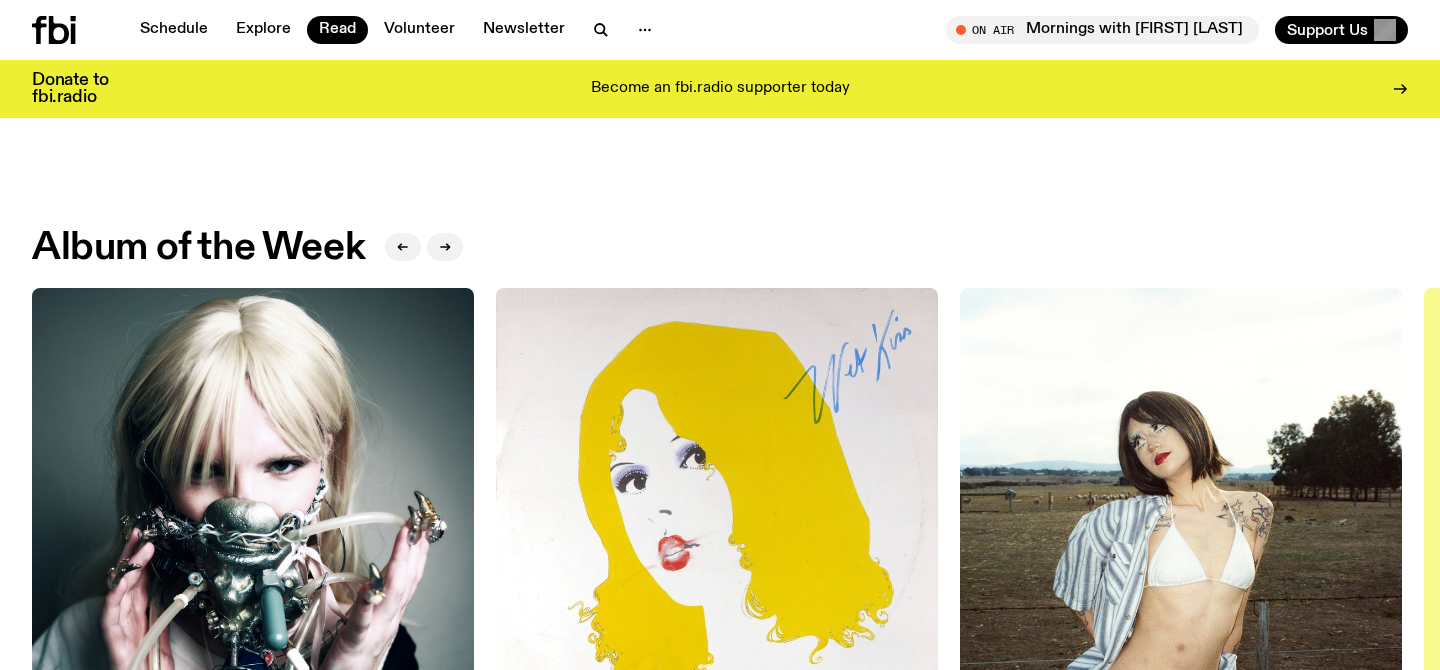 click on "Album of the Week" at bounding box center [198, 248] 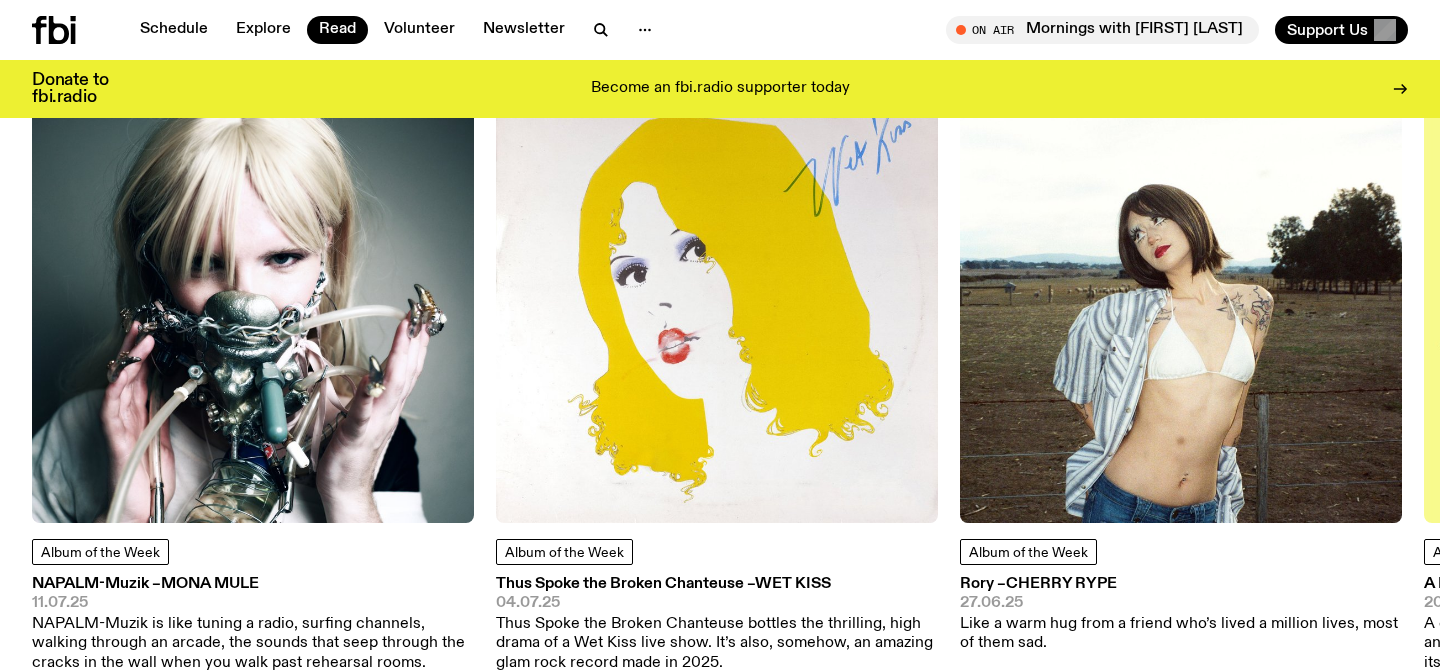 scroll, scrollTop: 1027, scrollLeft: 0, axis: vertical 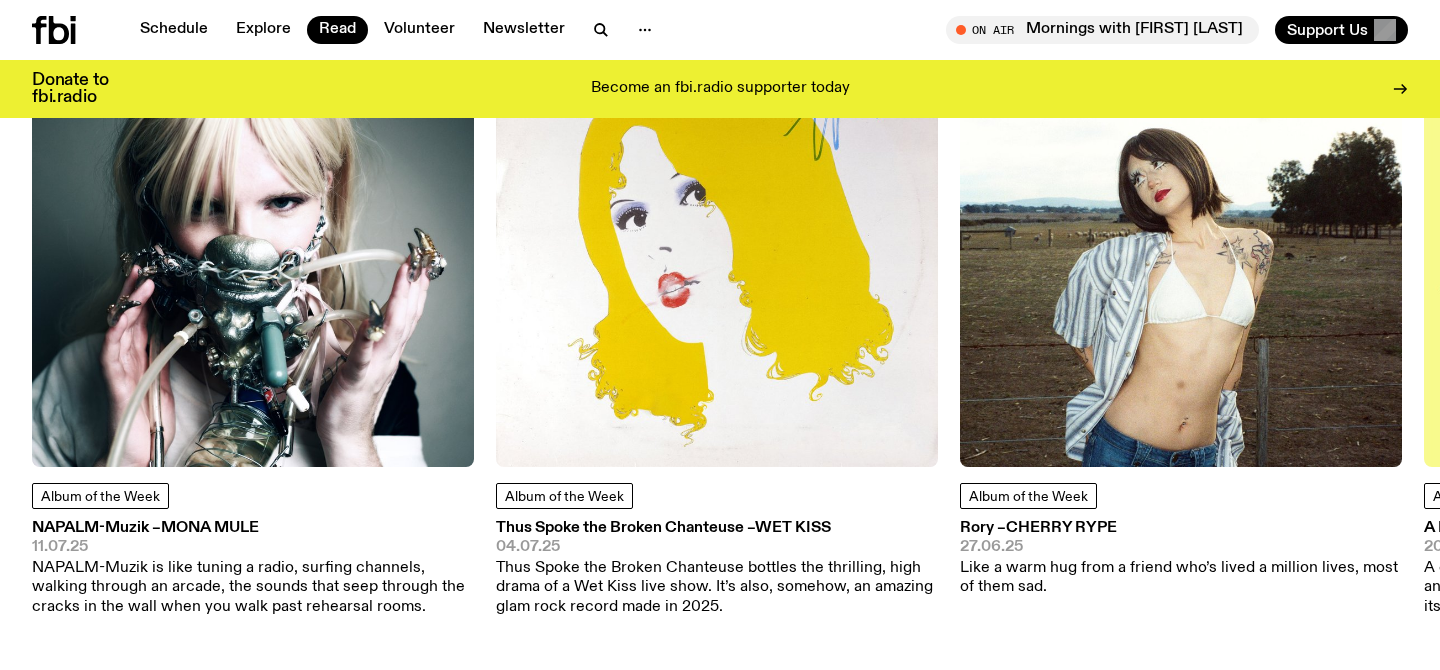 click on "NAPALM-Muzik is like tuning a radio, surfing channels, walking through an arcade, the sounds that seep through the cracks in the wall when you walk past rehearsal rooms." at bounding box center [253, 588] 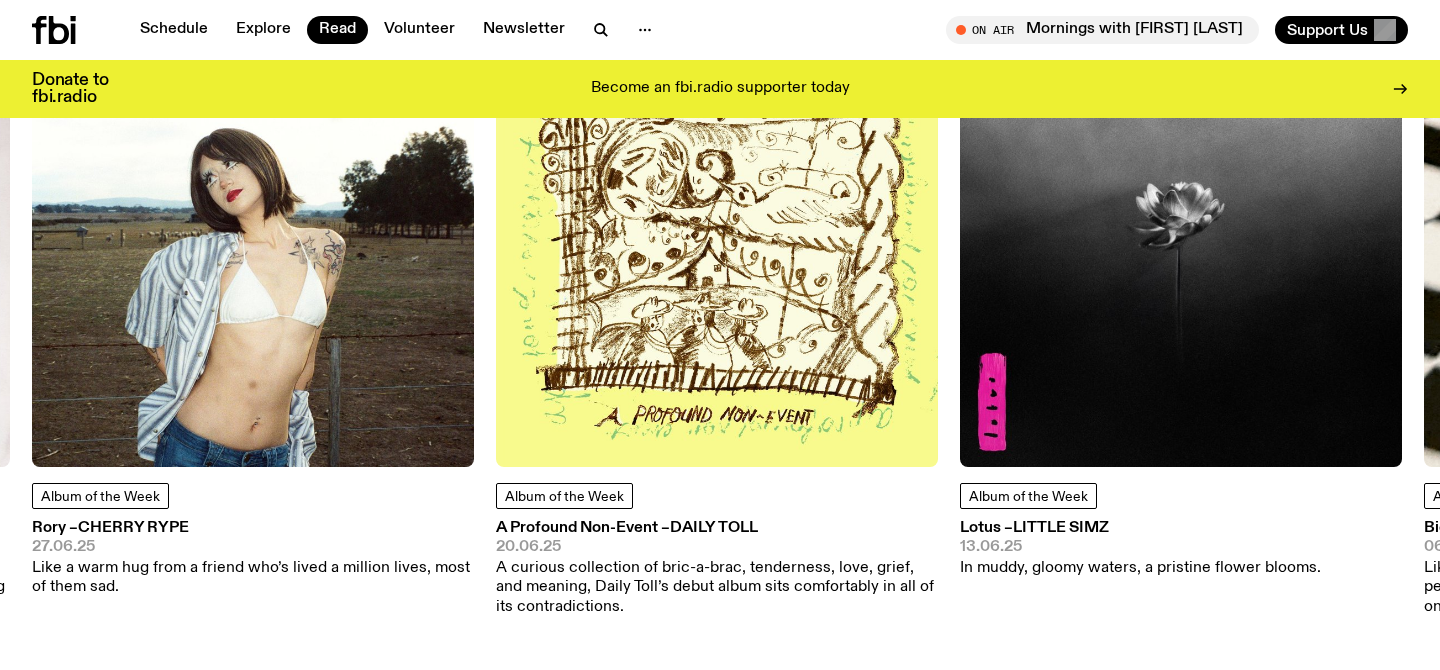 click 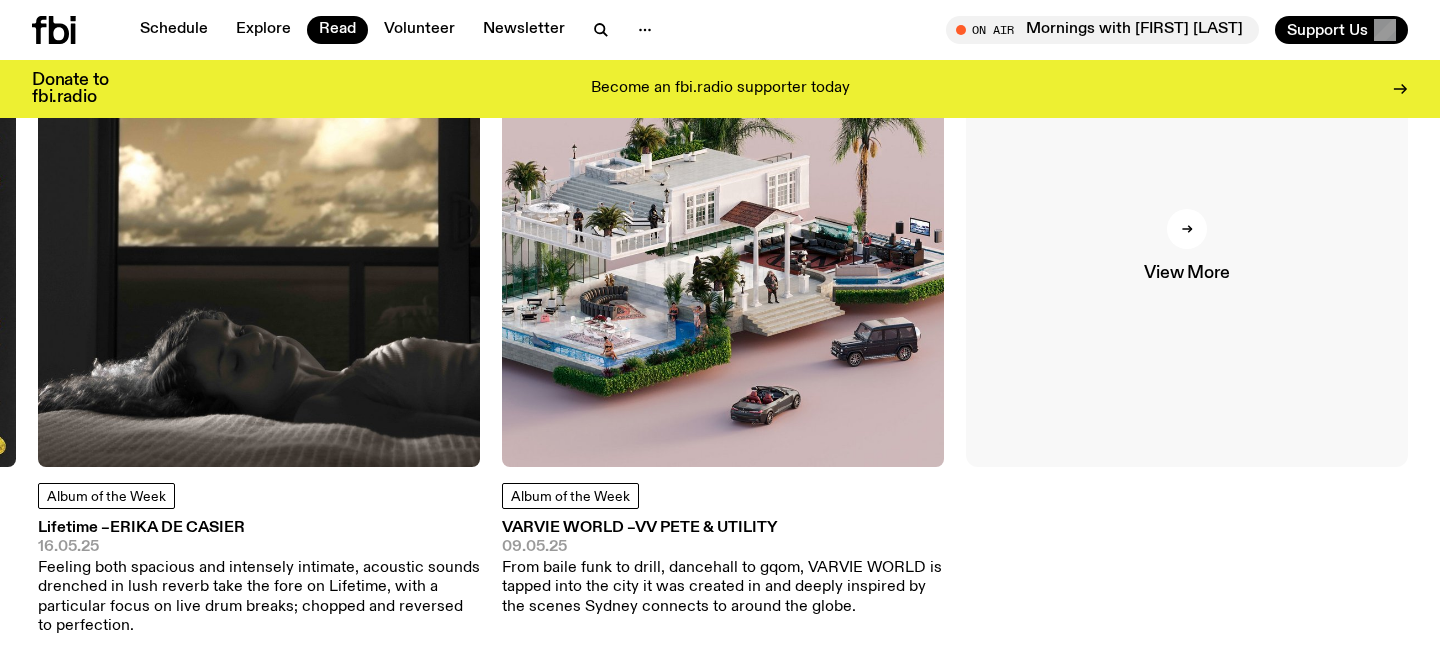 click at bounding box center (1187, 229) 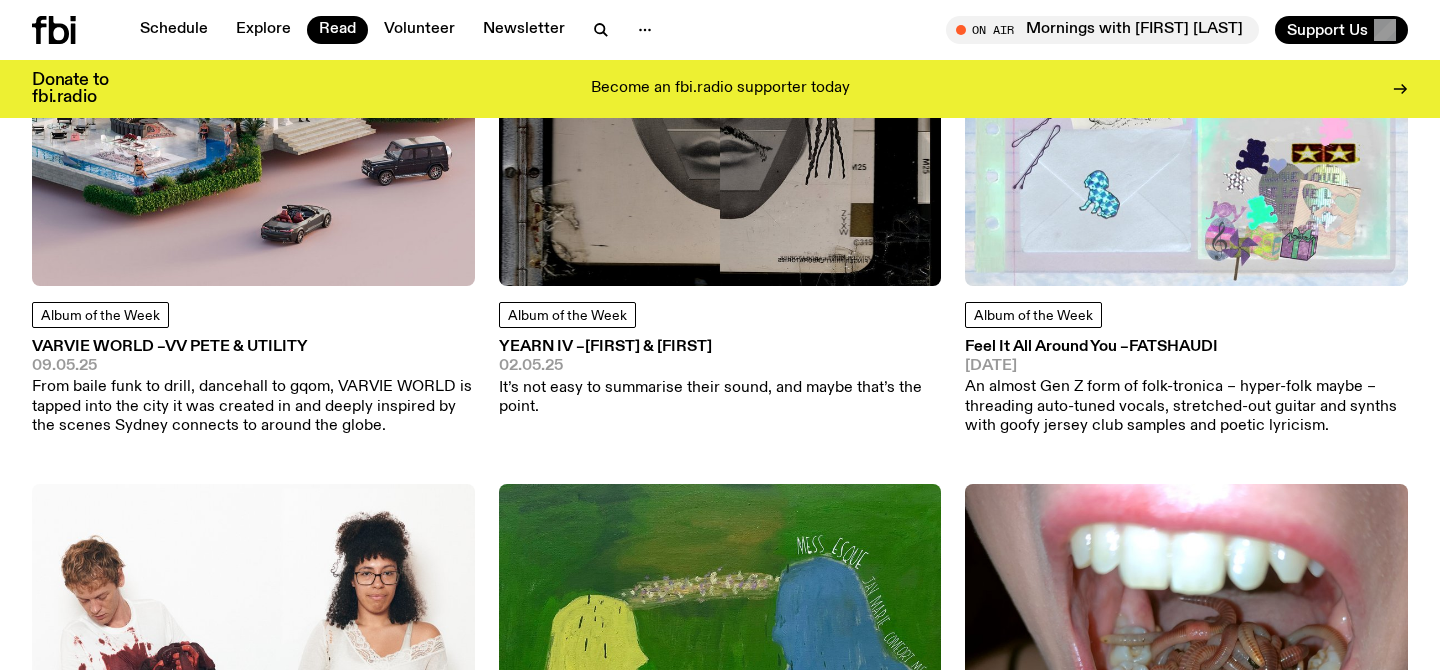 scroll, scrollTop: 2390, scrollLeft: 0, axis: vertical 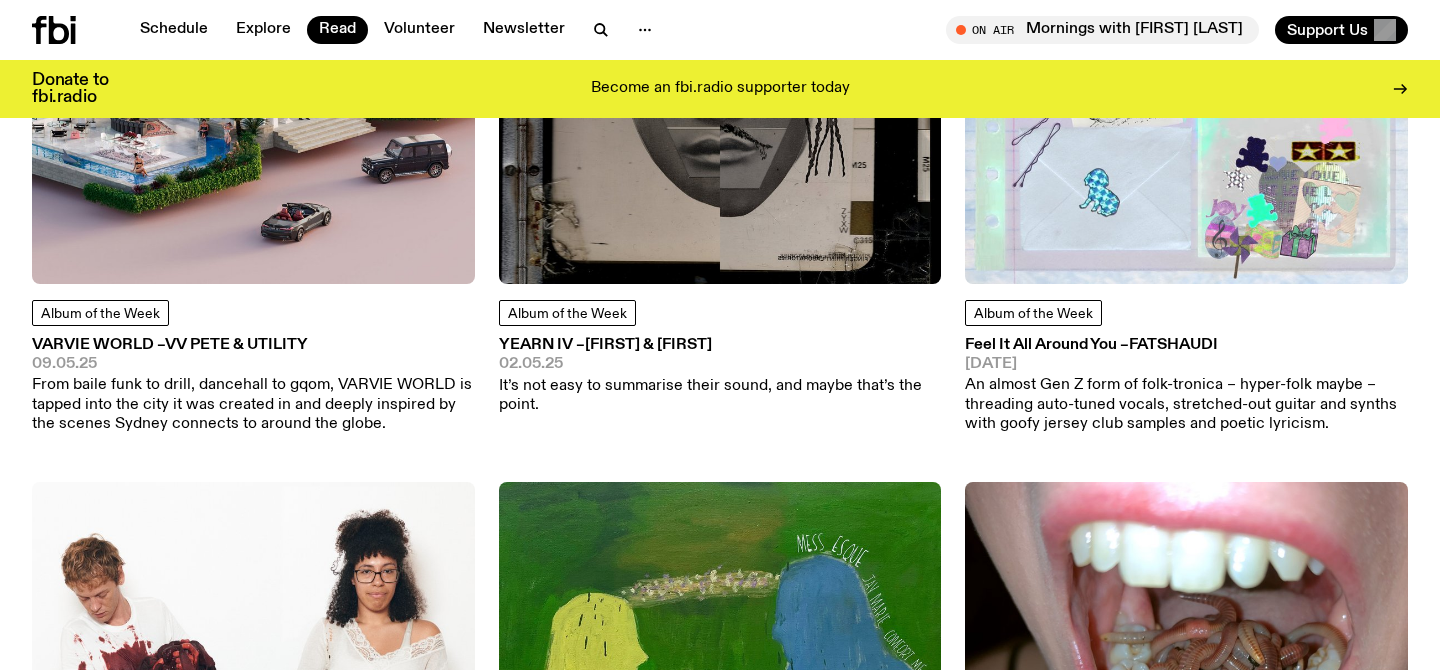 click on "Album of the Week [ARTIST] – [FIRST] [DATE] [ARTIST] is like tuning a radio, surfing channels, walking through an arcade, the sounds that seep through the cracks in the wall when you walk past rehearsal rooms. Album of the Week Thus Spoke the Broken Chanteuse – [FIRST] [DATE] Thus Spoke the Broken Chanteuse bottles the thrilling, high drama of a [FIRST] live show. It’s also, somehow, an amazing glam rock record made in 2025. Album of the Week [FIRST] – [FIRST] [DATE] Like a warm hug from a friend who’s lived a million lives, most of them sad. Album of the Week A Profound Non-Event – [FIRST] [DATE] A curious collection of bric-a-brac, tenderness, love, grief, and meaning, [FIRST]’s debut album sits comfortably in all of its contradictions. Album of the Week Lotus – [FIRST] [DATE] In muddy, gloomy waters, a pristine flower blooms. Album of the Week Big city life – [FIRST] [DATE] Album of the Week Authentic Natural Tradition – [FIRST] [DATE] HiTech" 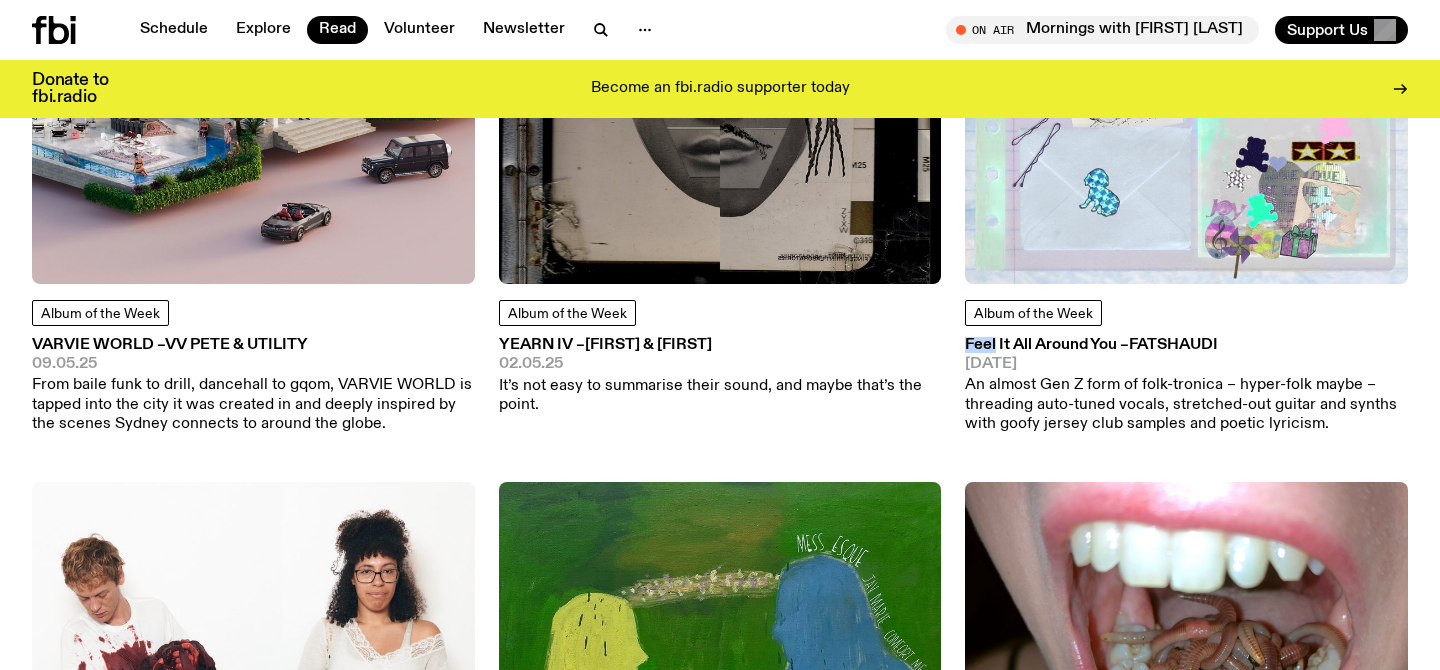 click on "Album of the Week [ARTIST] – [FIRST] [DATE] [ARTIST] is like tuning a radio, surfing channels, walking through an arcade, the sounds that seep through the cracks in the wall when you walk past rehearsal rooms. Album of the Week Thus Spoke the Broken Chanteuse – [FIRST] [DATE] Thus Spoke the Broken Chanteuse bottles the thrilling, high drama of a [FIRST] live show. It’s also, somehow, an amazing glam rock record made in 2025. Album of the Week [FIRST] – [FIRST] [DATE] Like a warm hug from a friend who’s lived a million lives, most of them sad. Album of the Week A Profound Non-Event – [FIRST] [DATE] A curious collection of bric-a-brac, tenderness, love, grief, and meaning, [FIRST]’s debut album sits comfortably in all of its contradictions. Album of the Week Lotus – [FIRST] [DATE] In muddy, gloomy waters, a pristine flower blooms. Album of the Week Big city life – [FIRST] [DATE] Album of the Week Authentic Natural Tradition – [FIRST] [DATE] HiTech" 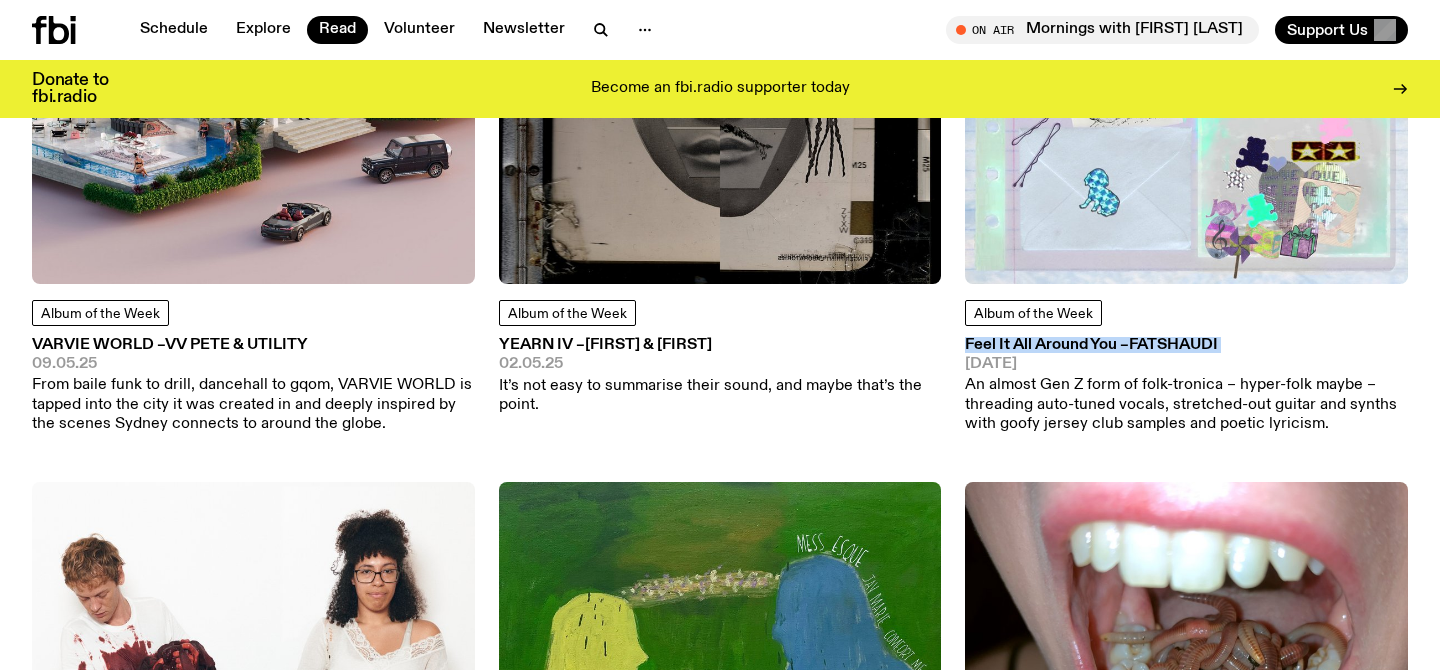 click on "Album of the Week [ARTIST] – [FIRST] [DATE] [ARTIST] is like tuning a radio, surfing channels, walking through an arcade, the sounds that seep through the cracks in the wall when you walk past rehearsal rooms. Album of the Week Thus Spoke the Broken Chanteuse – [FIRST] [DATE] Thus Spoke the Broken Chanteuse bottles the thrilling, high drama of a [FIRST] live show. It’s also, somehow, an amazing glam rock record made in 2025. Album of the Week [FIRST] – [FIRST] [DATE] Like a warm hug from a friend who’s lived a million lives, most of them sad. Album of the Week A Profound Non-Event – [FIRST] [DATE] A curious collection of bric-a-brac, tenderness, love, grief, and meaning, [FIRST]’s debut album sits comfortably in all of its contradictions. Album of the Week Lotus – [FIRST] [DATE] In muddy, gloomy waters, a pristine flower blooms. Album of the Week Big city life – [FIRST] [DATE] Album of the Week Authentic Natural Tradition – [FIRST] [DATE] HiTech" 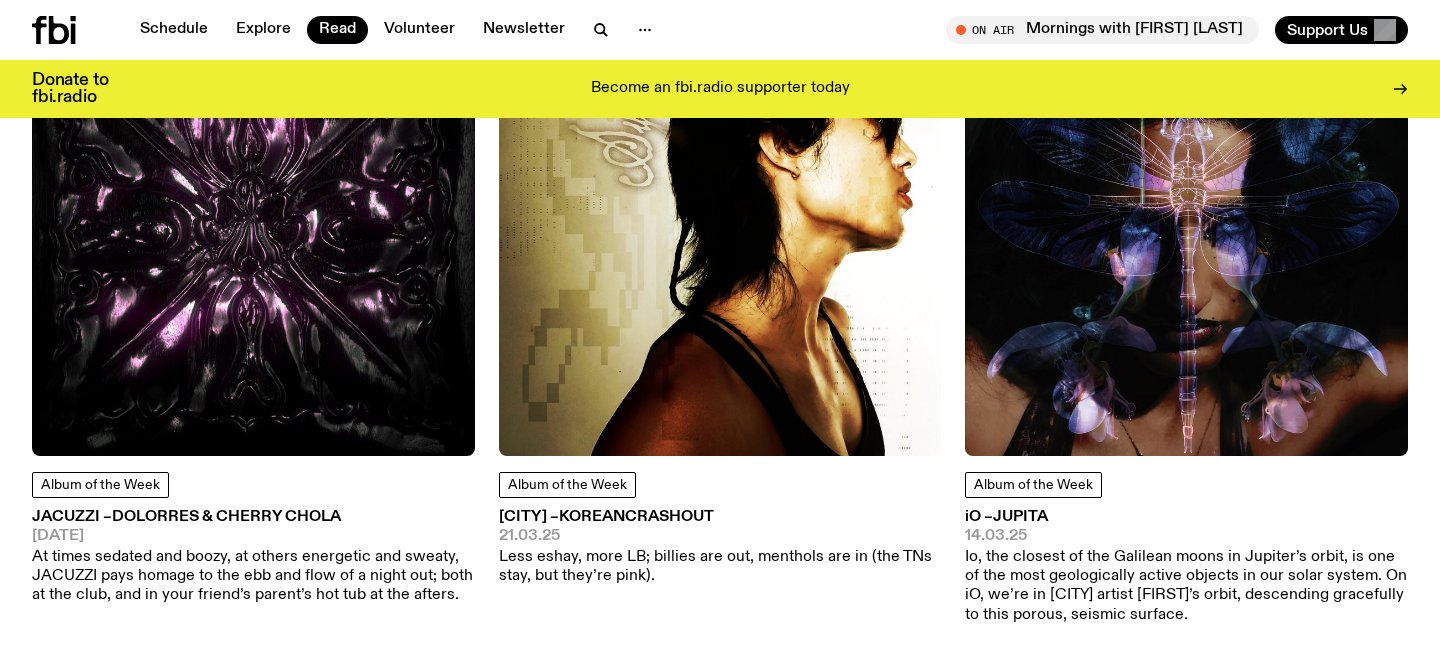 scroll, scrollTop: 3520, scrollLeft: 0, axis: vertical 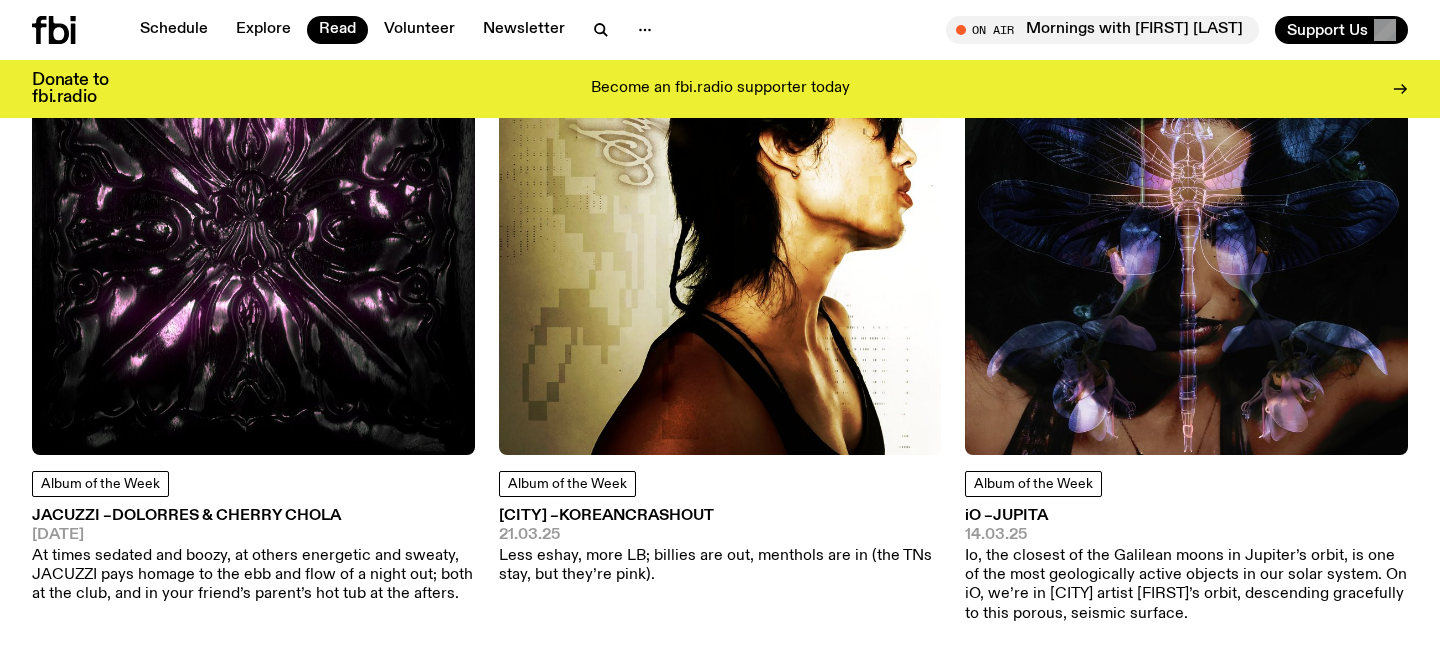 click on "Album of the Week [CITY] – koreancrashout [DATE] Less eshay, more LB; billies are out, menthols are in (the TNs stay, but they’re pink)." at bounding box center (720, 528) 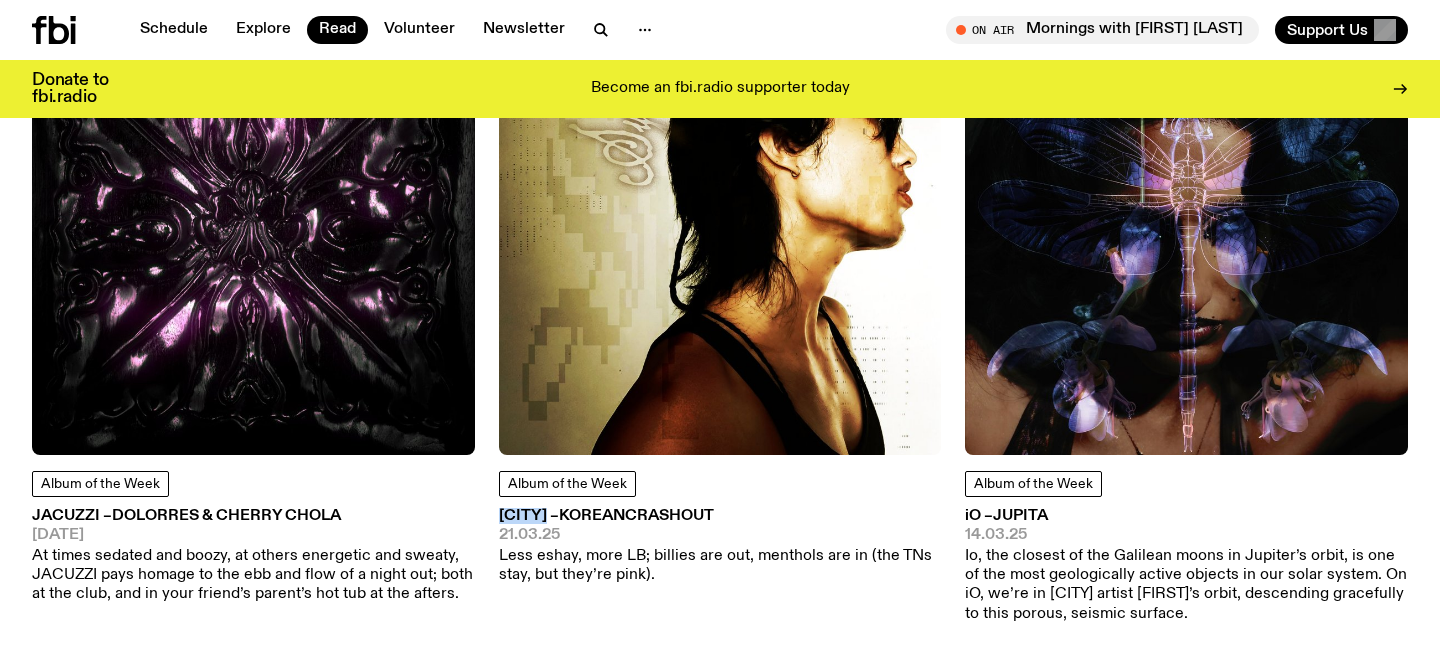 click on "Album of the Week [CITY] – koreancrashout [DATE] Less eshay, more LB; billies are out, menthols are in (the TNs stay, but they’re pink)." at bounding box center [720, 528] 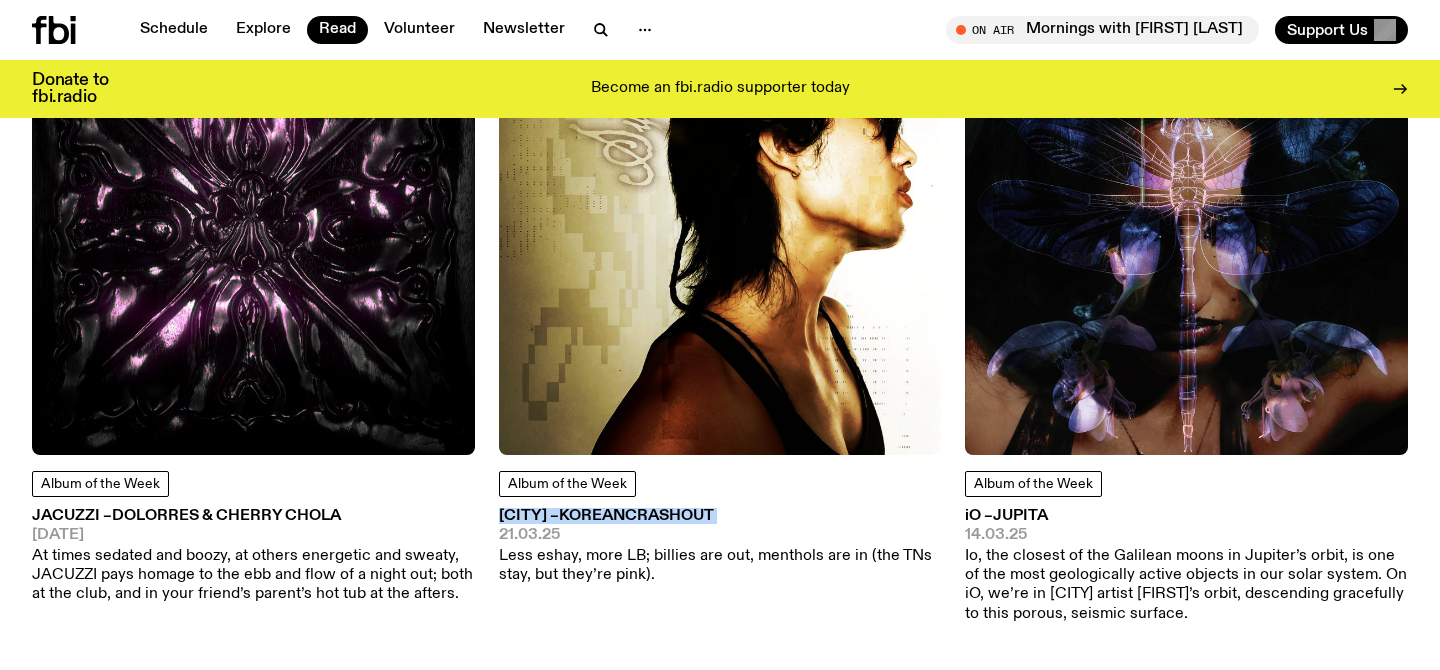 click on "Album of the Week [CITY] – koreancrashout [DATE] Less eshay, more LB; billies are out, menthols are in (the TNs stay, but they’re pink)." at bounding box center (720, 528) 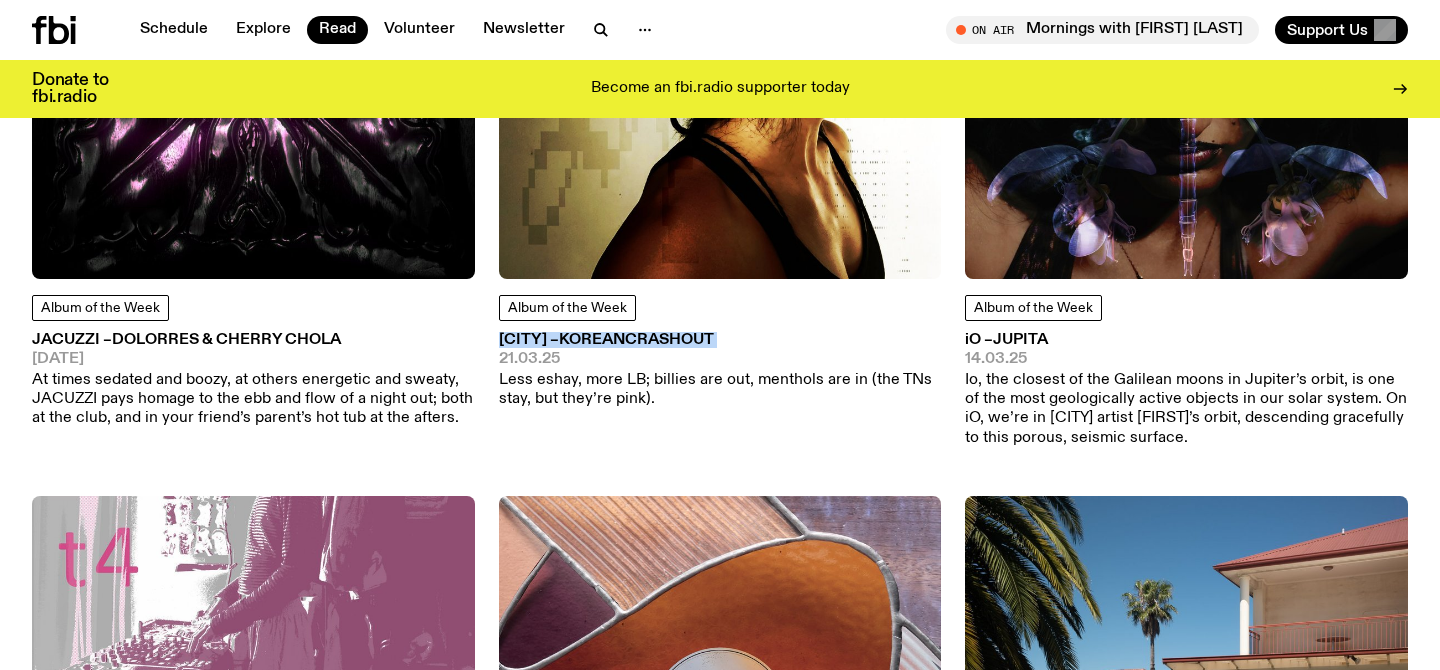 scroll, scrollTop: 3711, scrollLeft: 0, axis: vertical 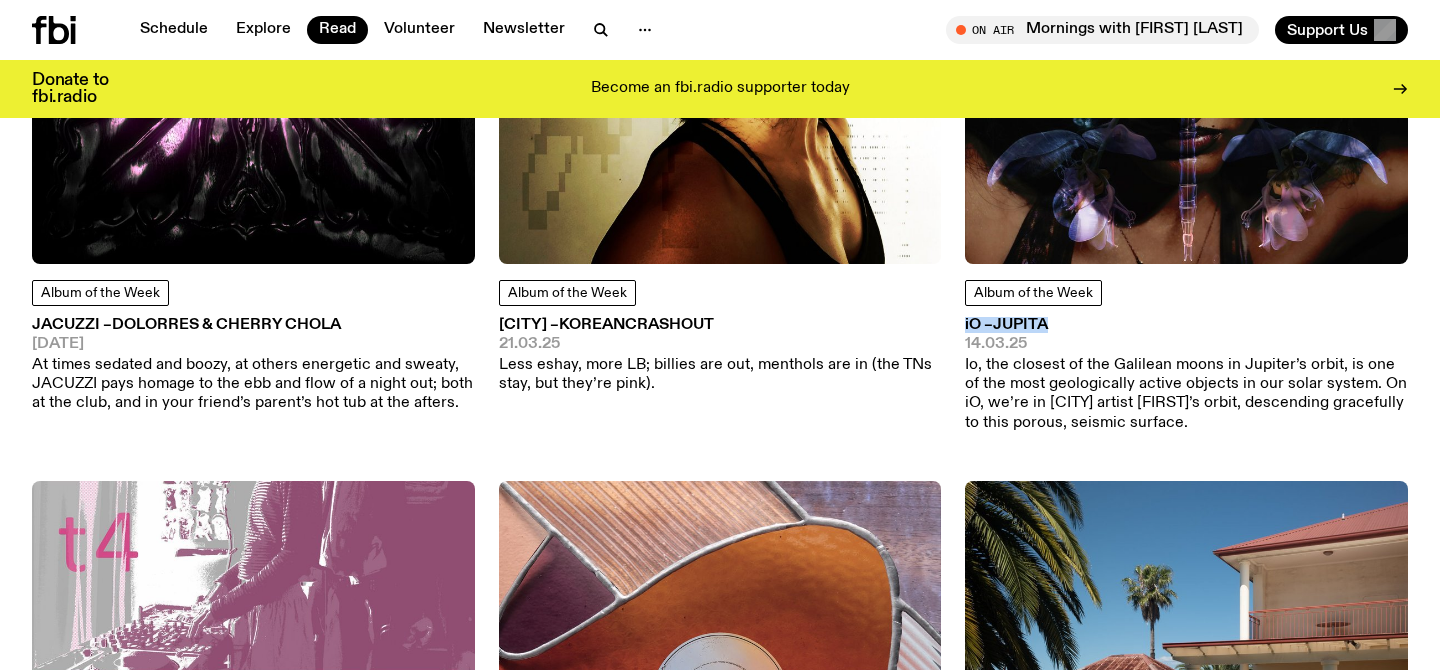 drag, startPoint x: 959, startPoint y: 320, endPoint x: 1067, endPoint y: 322, distance: 108.01852 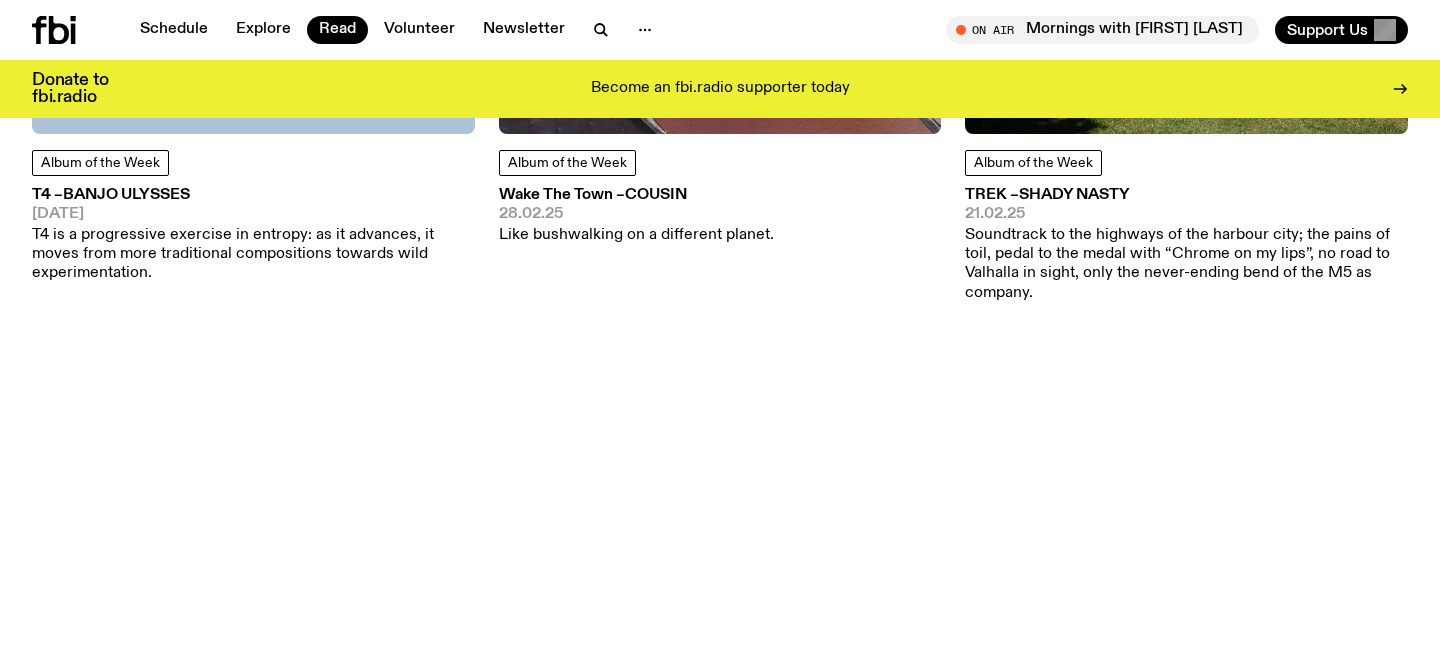 scroll, scrollTop: 4504, scrollLeft: 0, axis: vertical 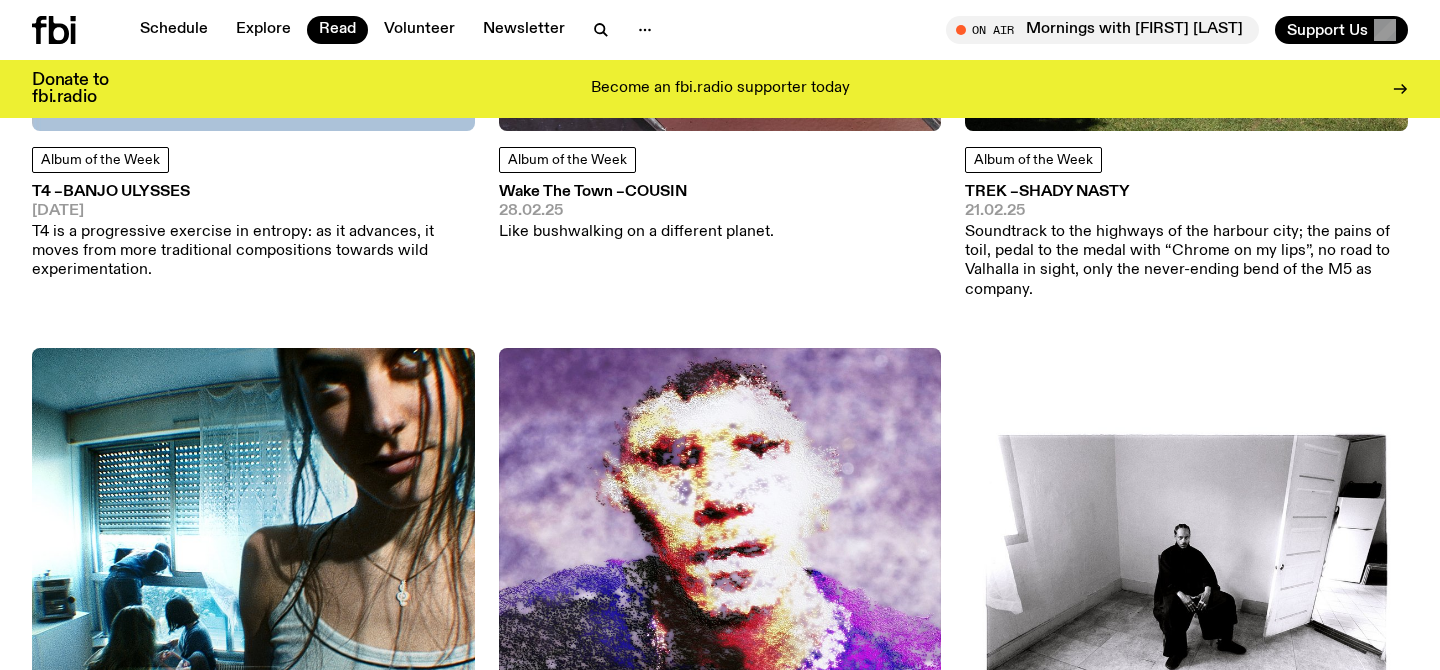 click on "Wake The Town – [FIRST]" at bounding box center [636, 192] 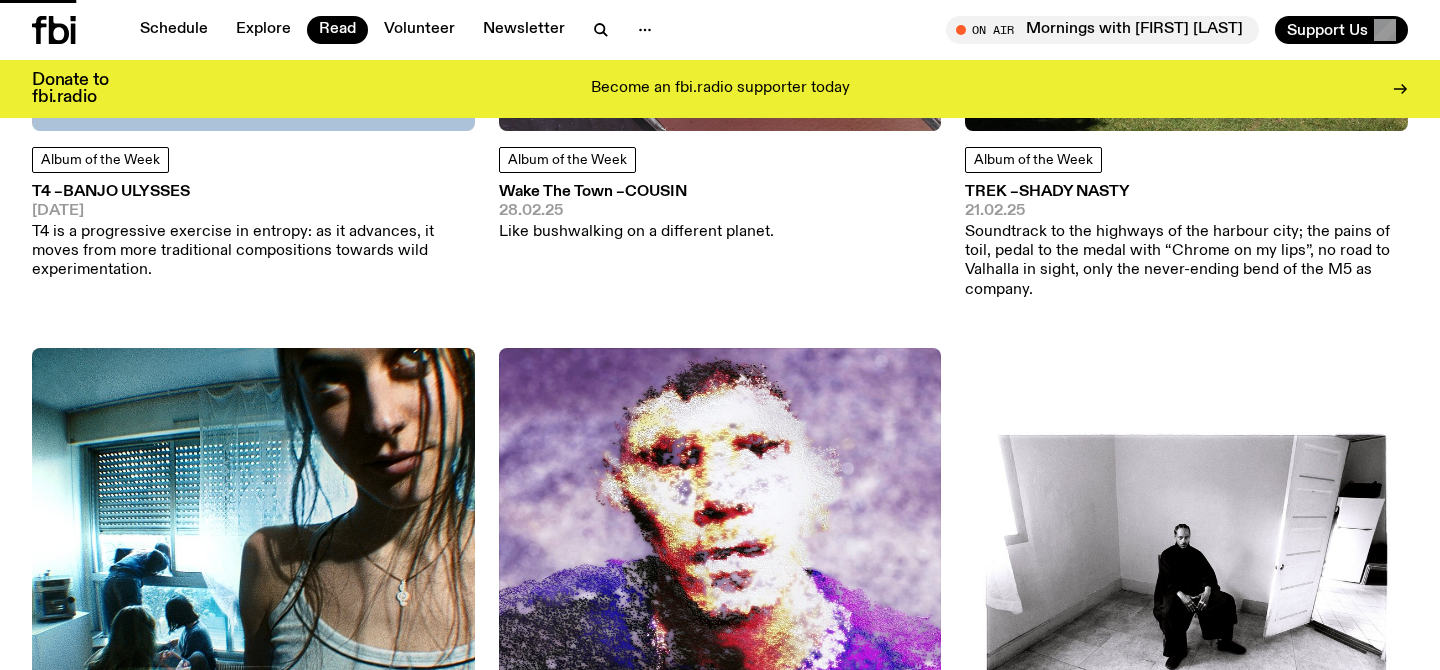 click on "Wake The Town – [FIRST]" at bounding box center [636, 192] 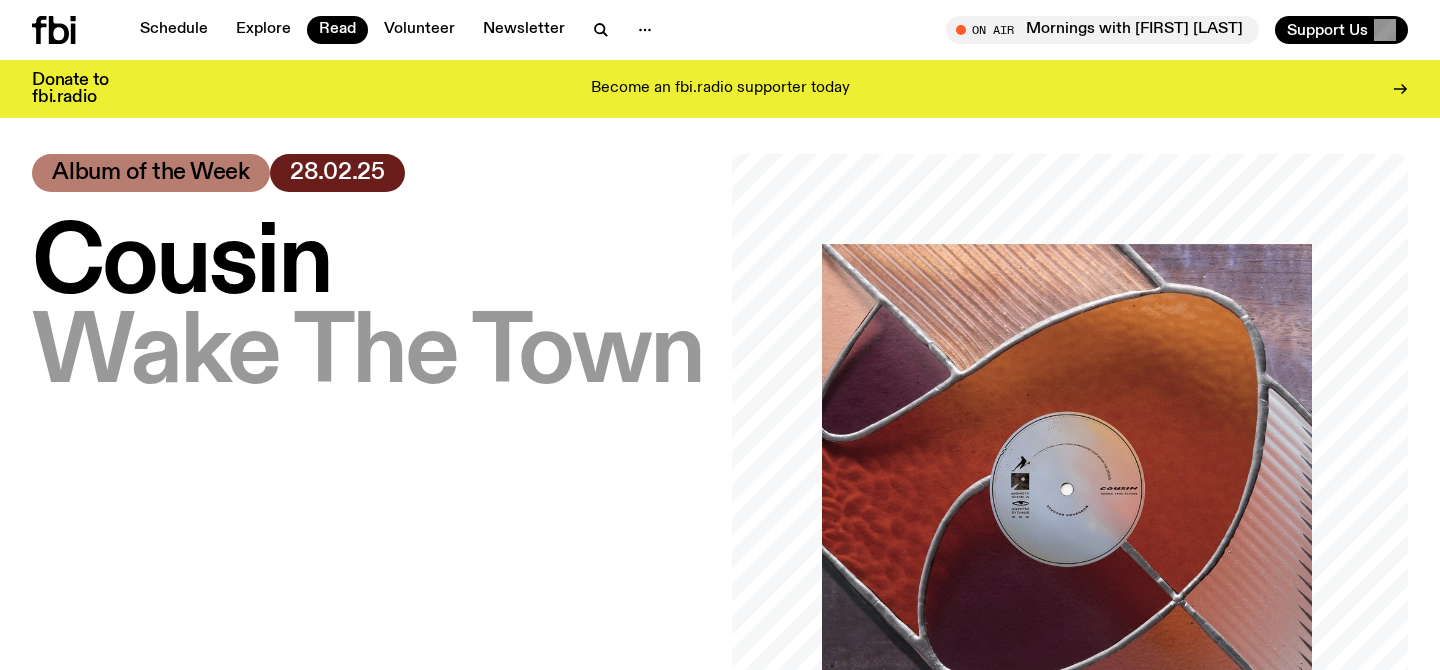 scroll, scrollTop: 11, scrollLeft: 0, axis: vertical 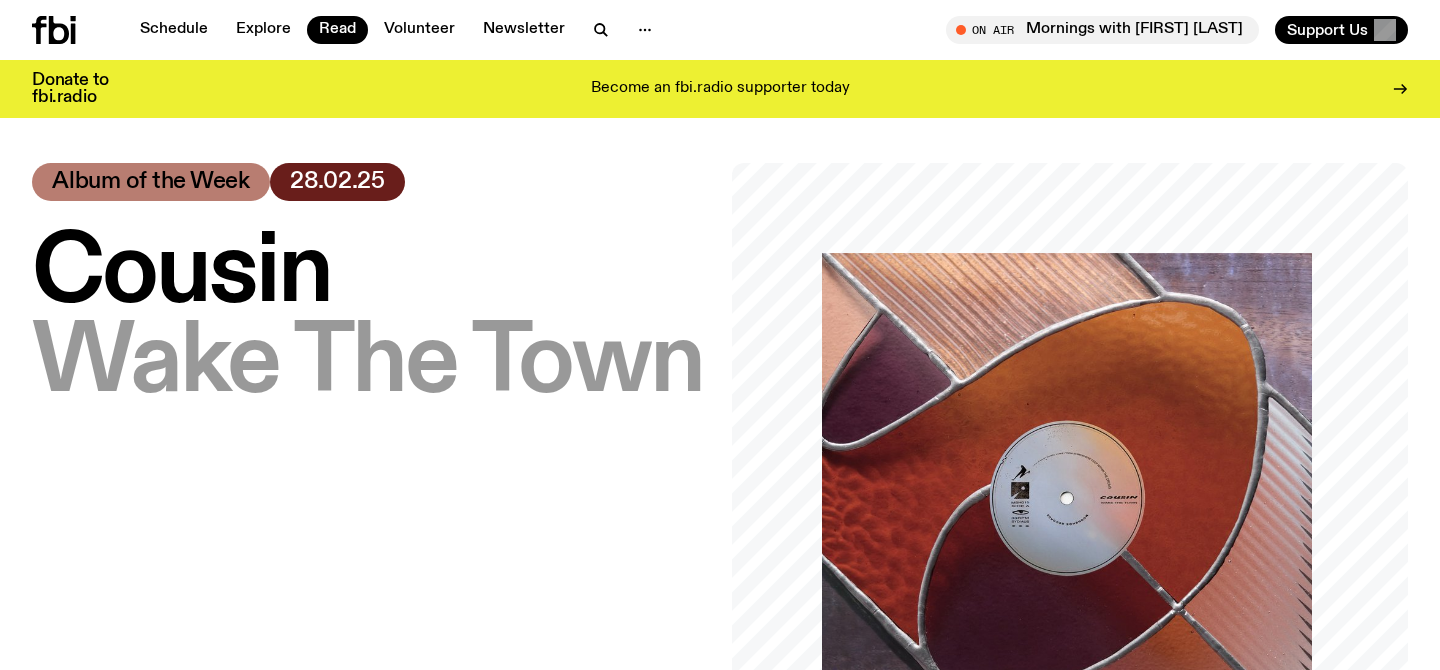 click on "Cousin" at bounding box center [181, 274] 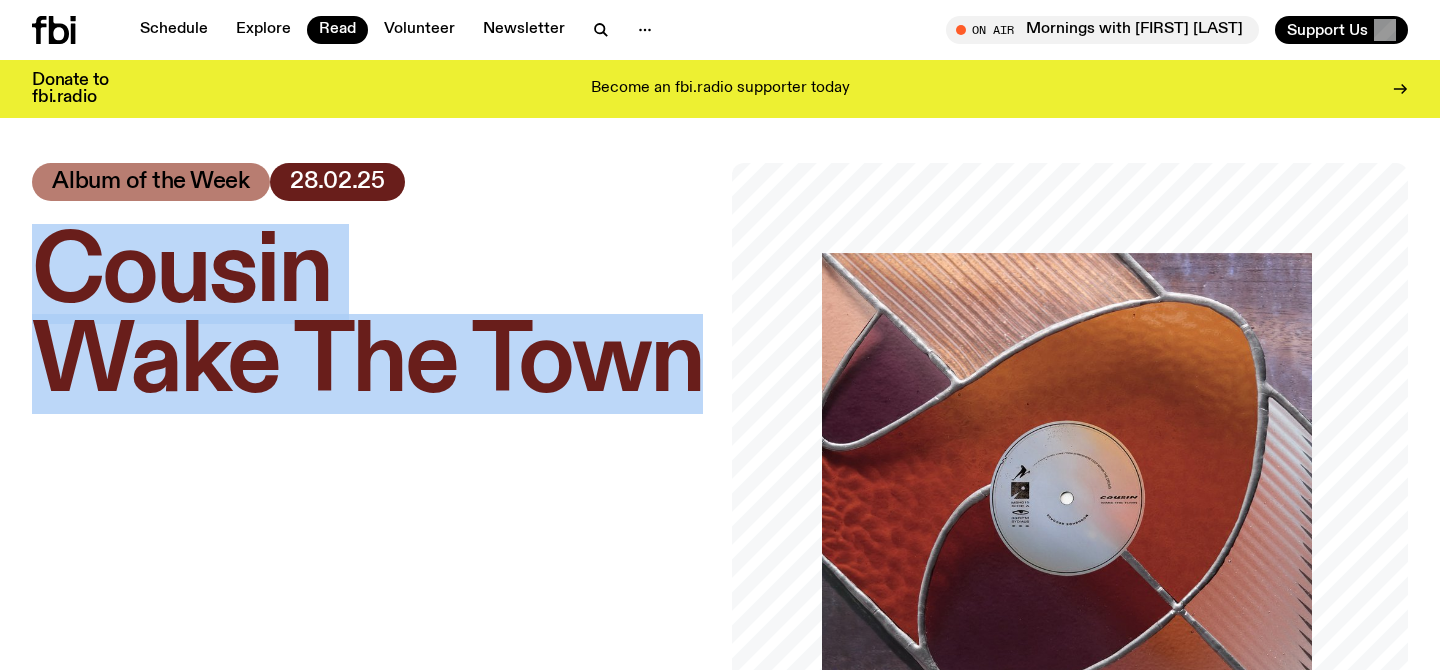 drag, startPoint x: 310, startPoint y: 277, endPoint x: 602, endPoint y: 357, distance: 302.76062 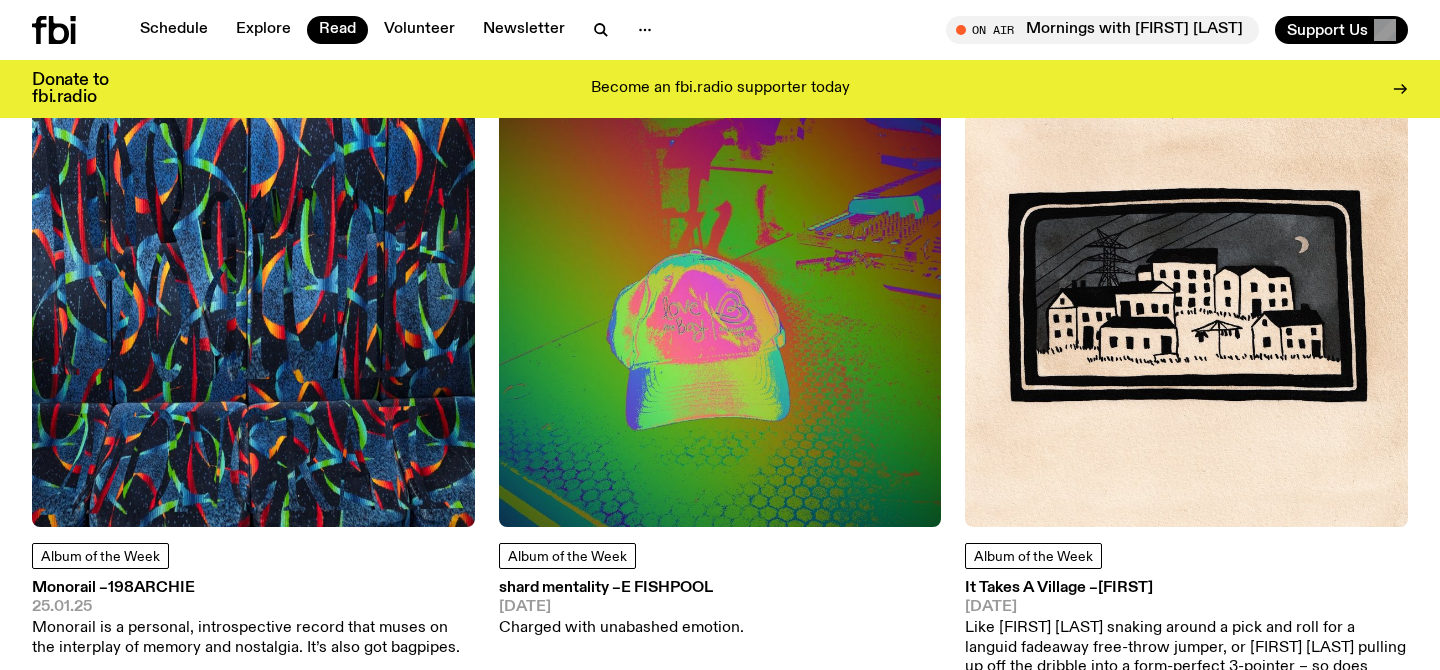 scroll, scrollTop: 5484, scrollLeft: 0, axis: vertical 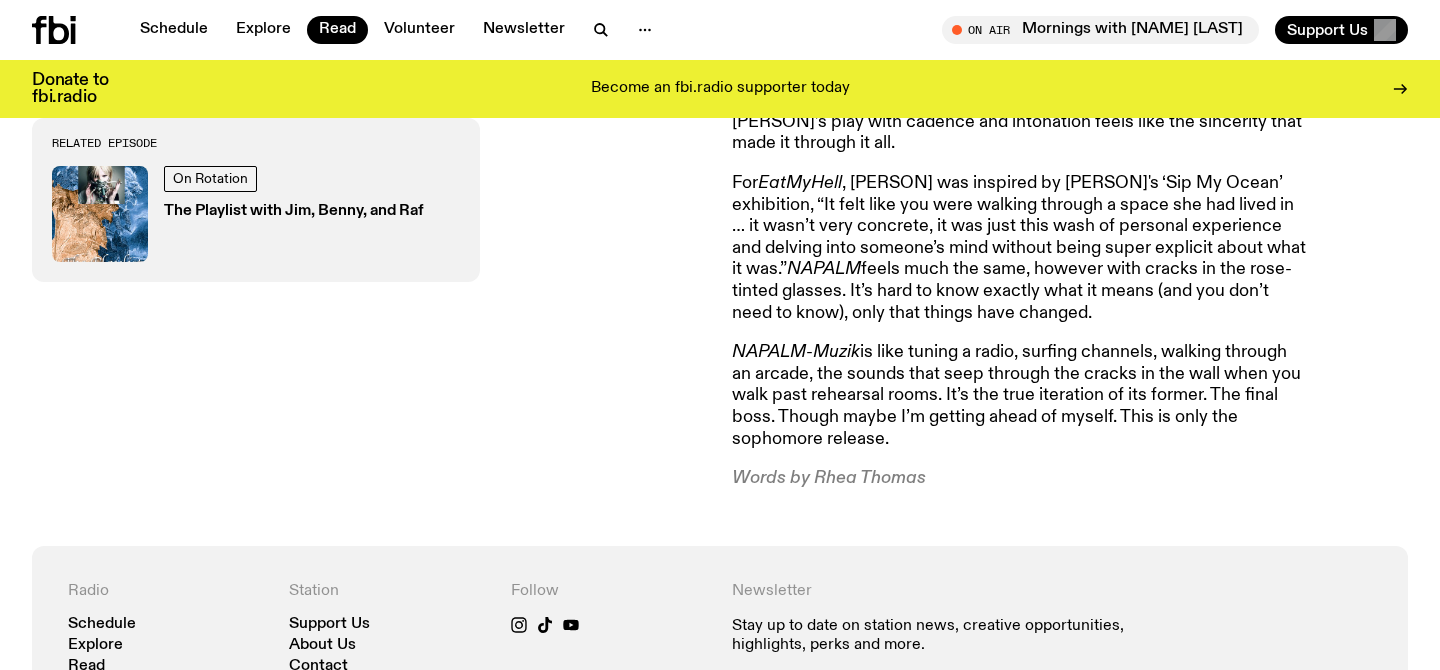 click on "Muzik" at bounding box center (836, 352) 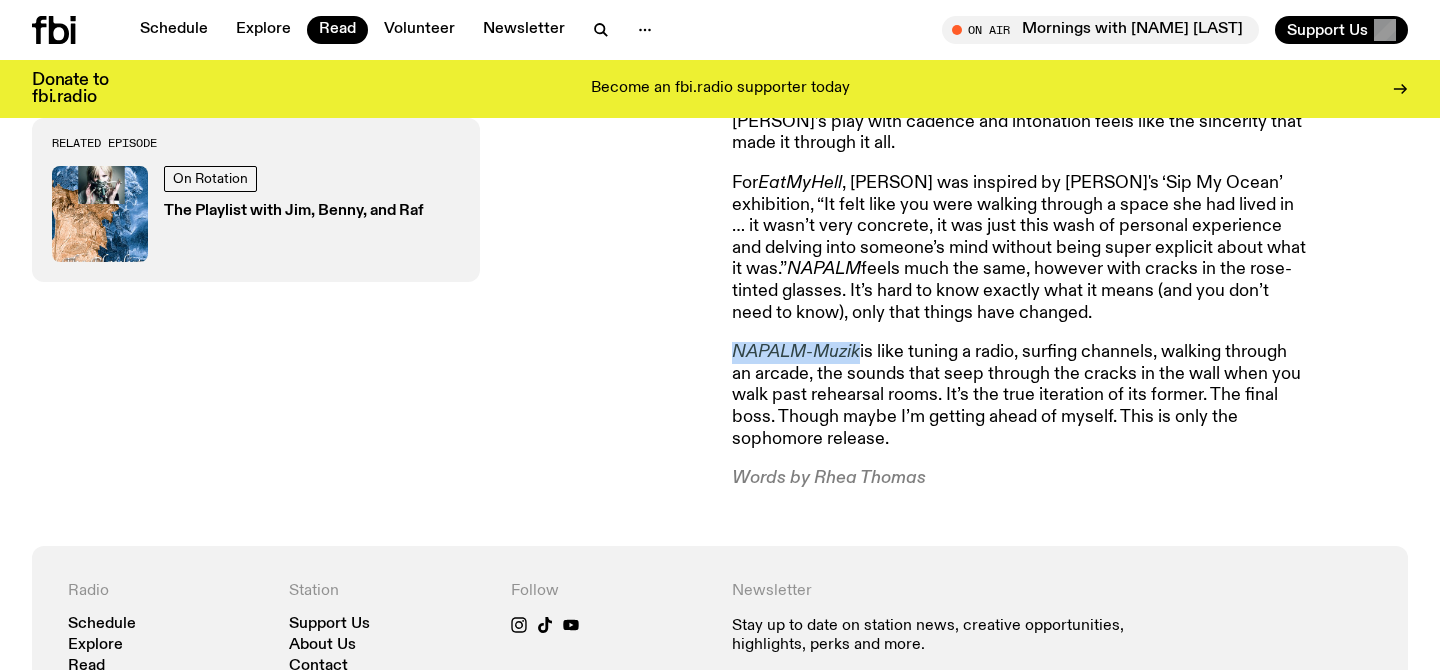 drag, startPoint x: 841, startPoint y: 349, endPoint x: 768, endPoint y: 351, distance: 73.02739 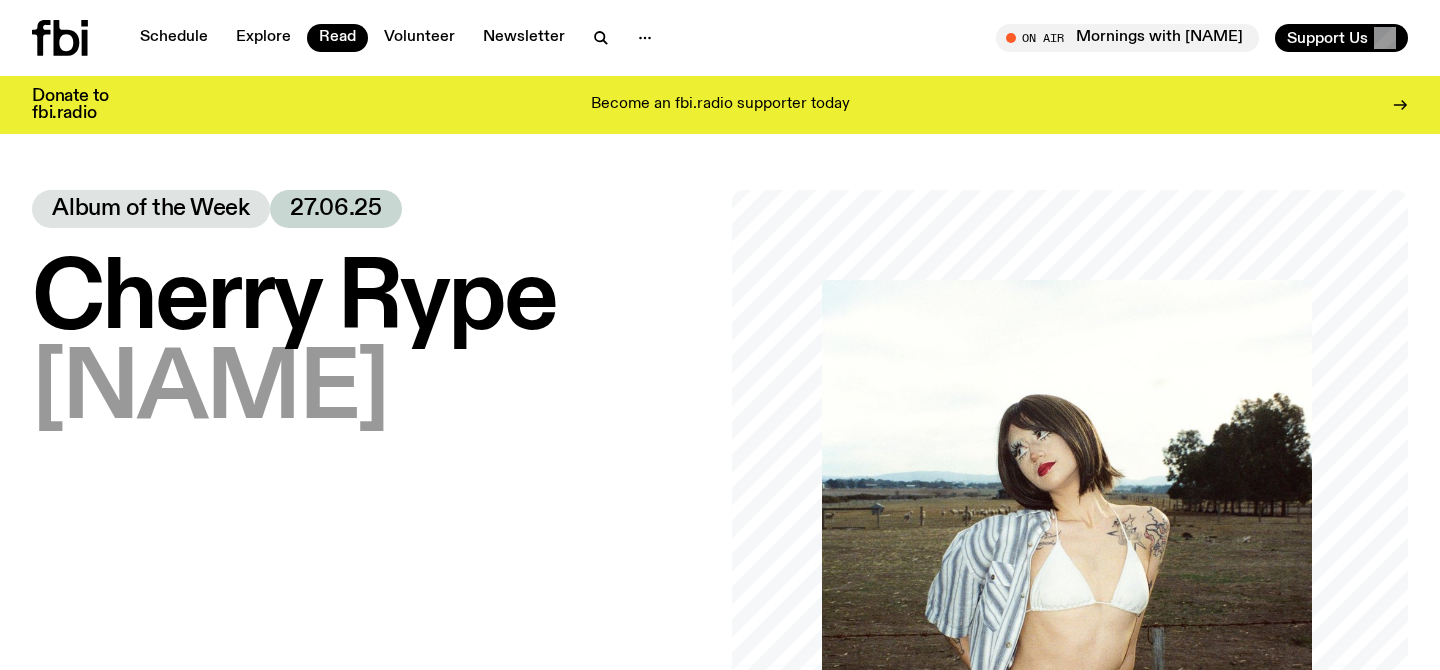 scroll, scrollTop: 0, scrollLeft: 0, axis: both 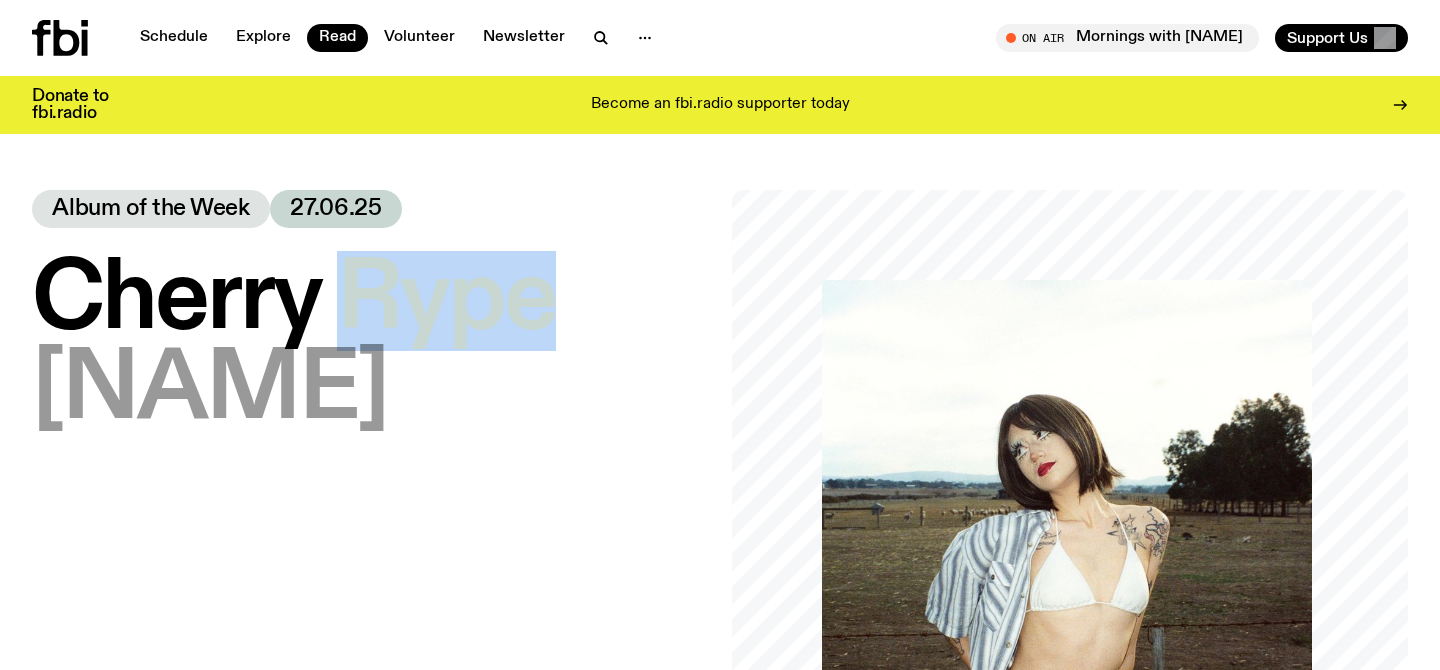click on "Cherry Rype" at bounding box center [294, 301] 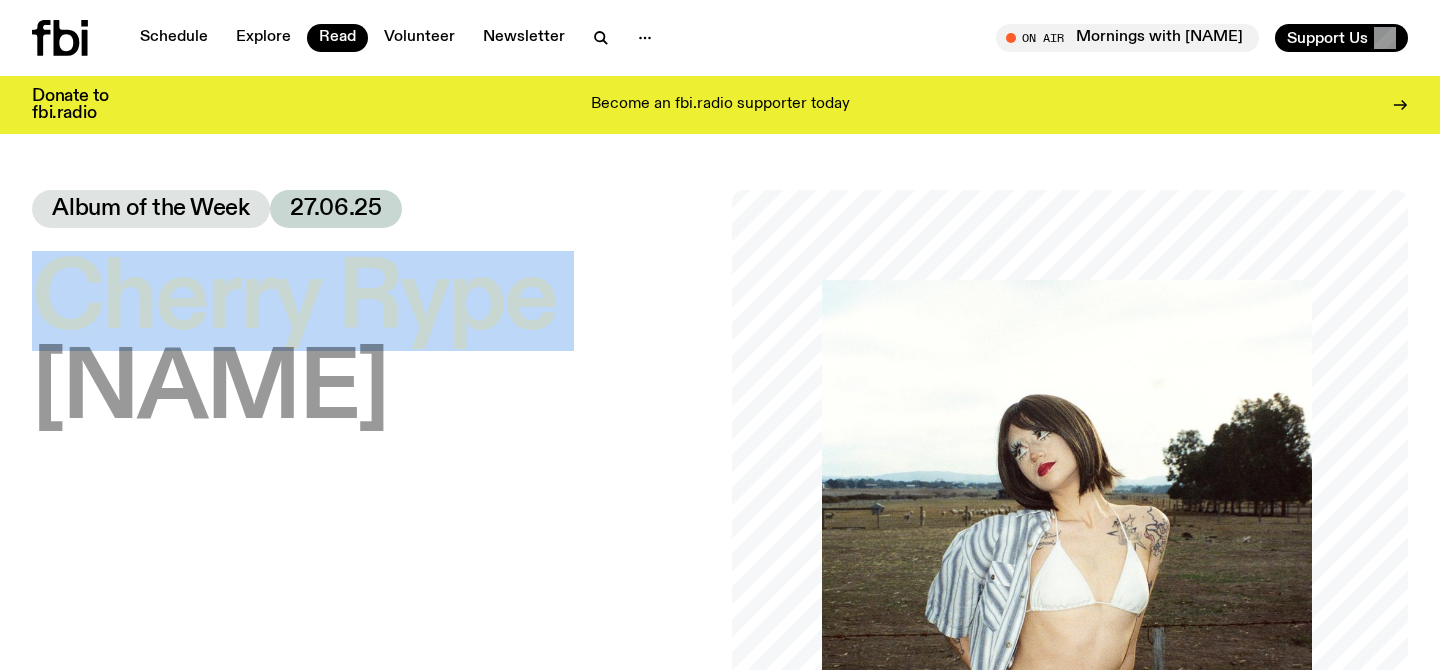click on "Cherry Rype" at bounding box center [294, 301] 